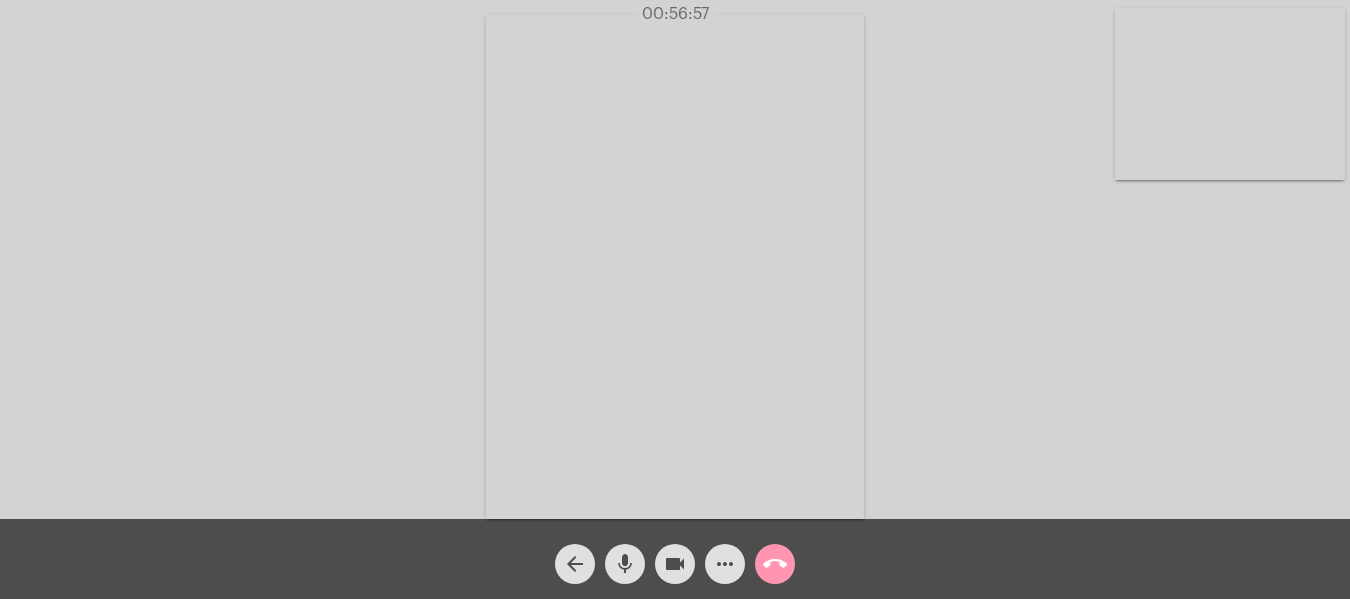 scroll, scrollTop: 0, scrollLeft: 0, axis: both 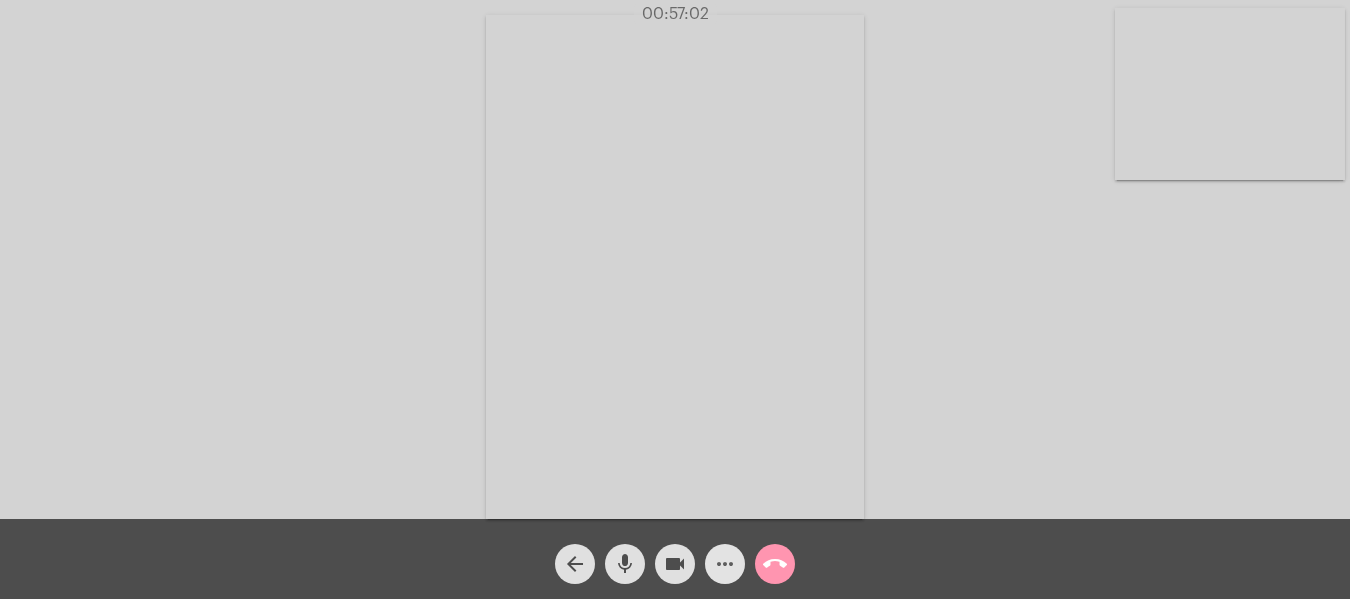 click on "more_horiz" 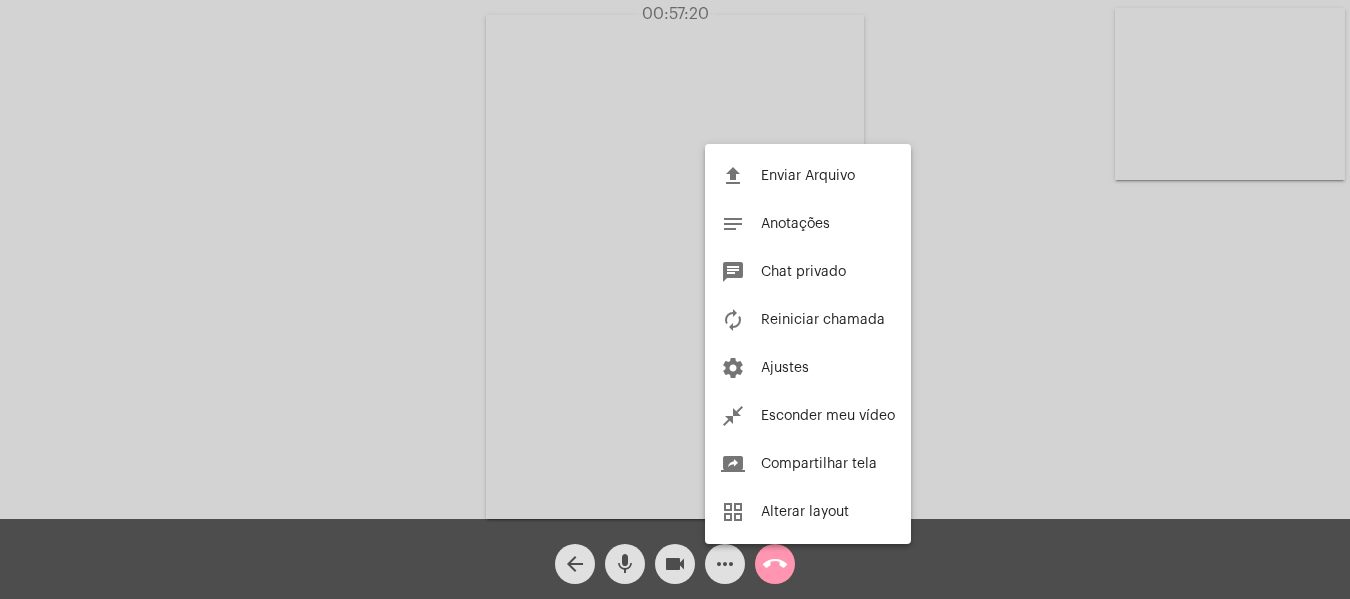 click at bounding box center (675, 299) 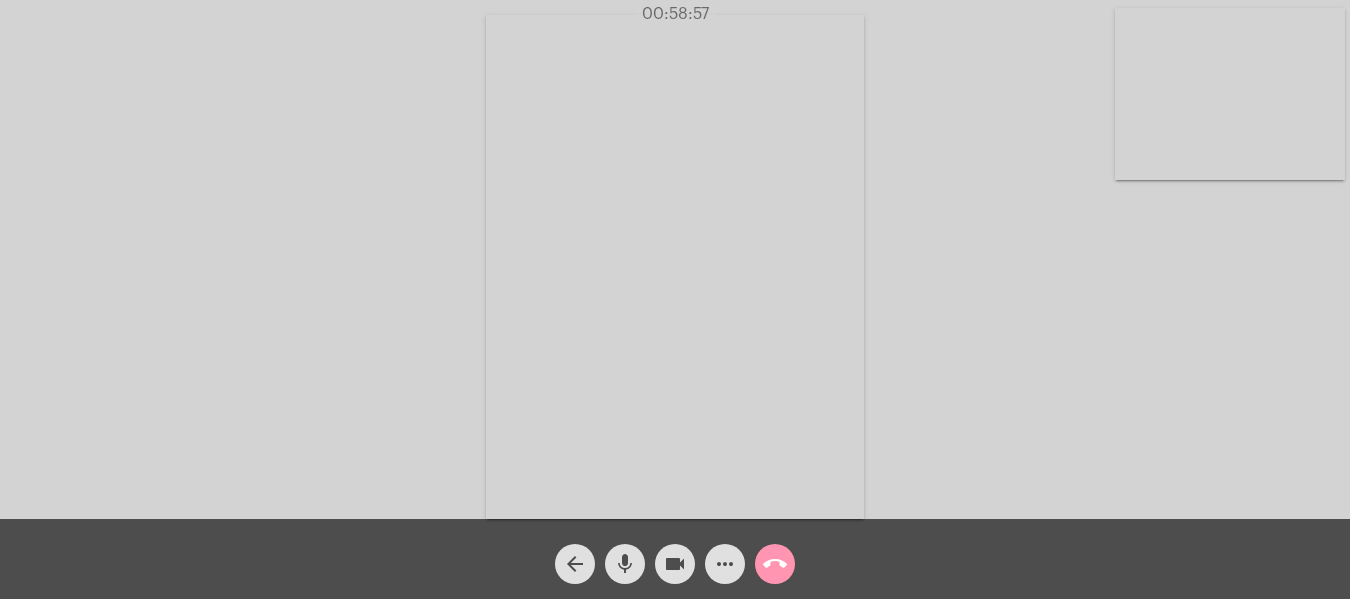 click on "call_end" 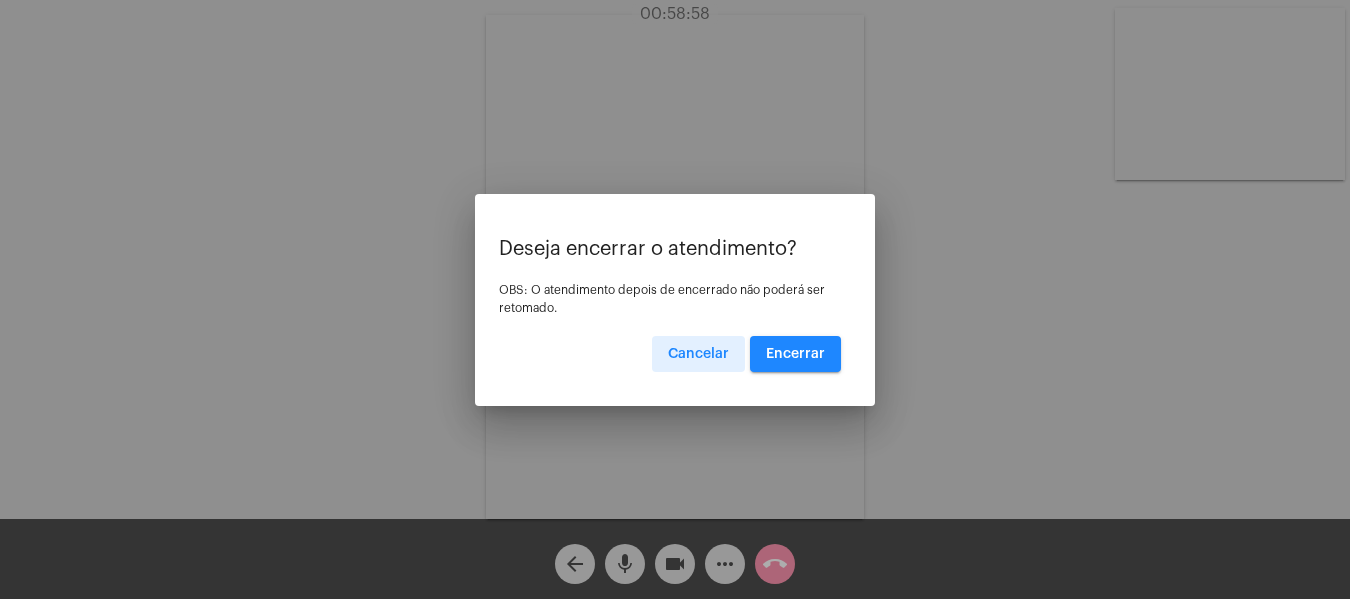 click on "Encerrar" at bounding box center [795, 354] 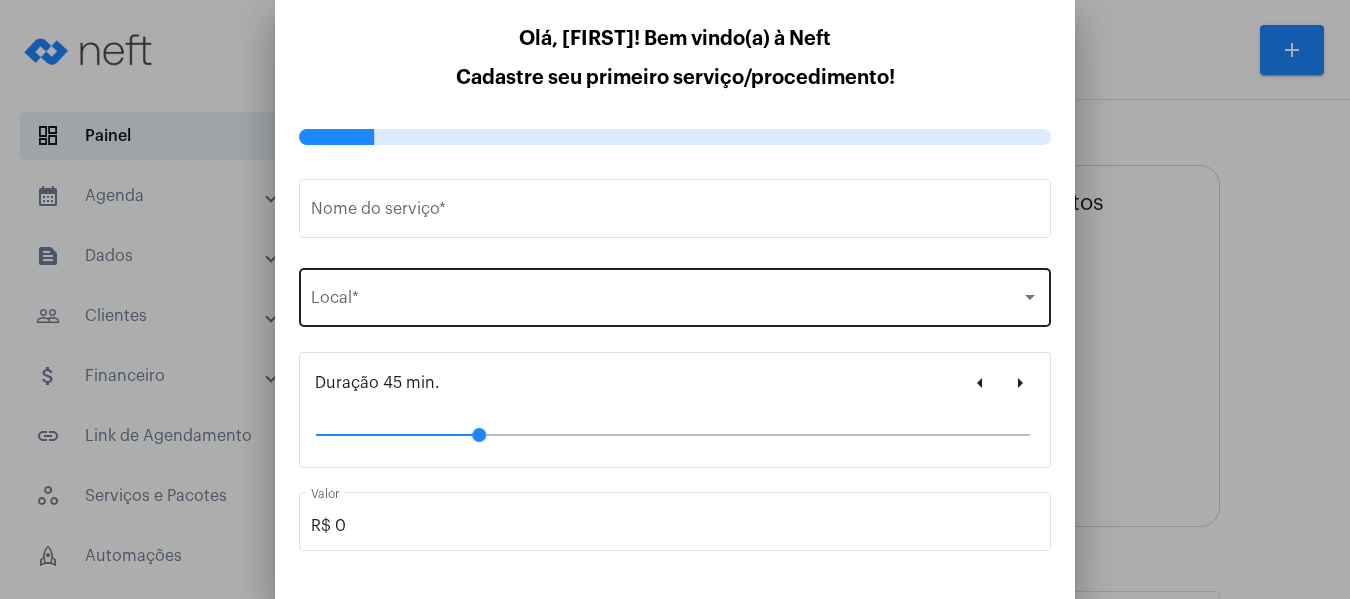 type on "https://neft.com.br/[FIRST]-[LAST]-" 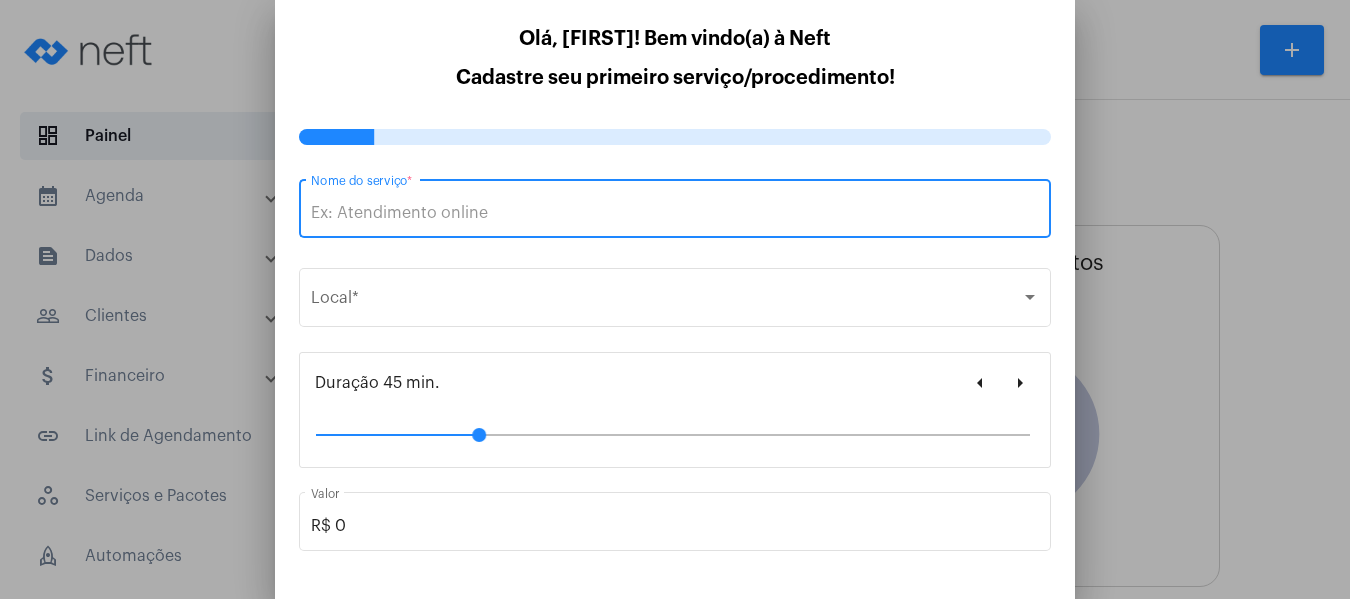 click at bounding box center (675, 299) 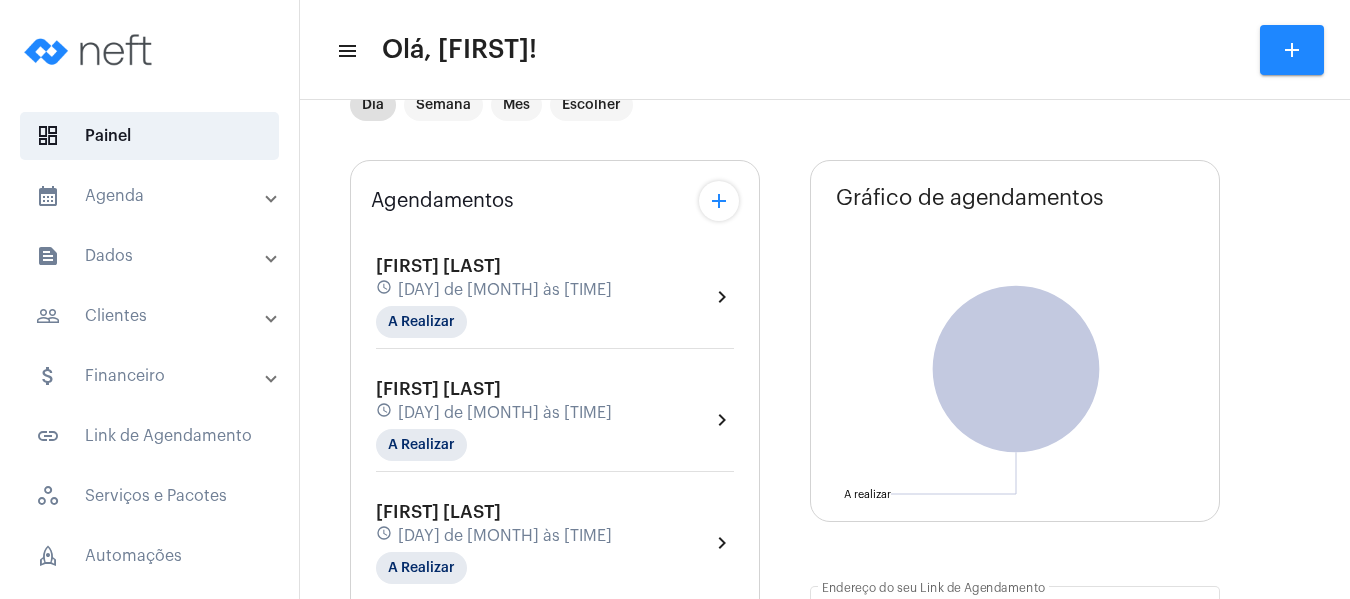 scroll, scrollTop: 100, scrollLeft: 0, axis: vertical 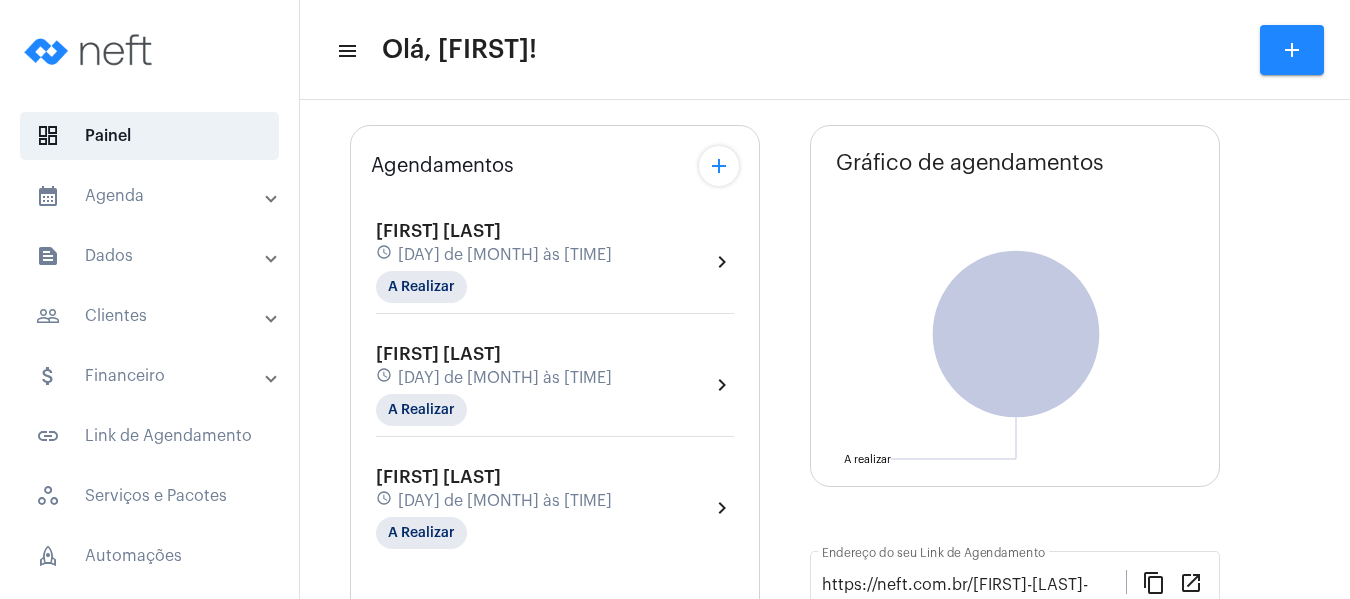 click on "chevron_right" 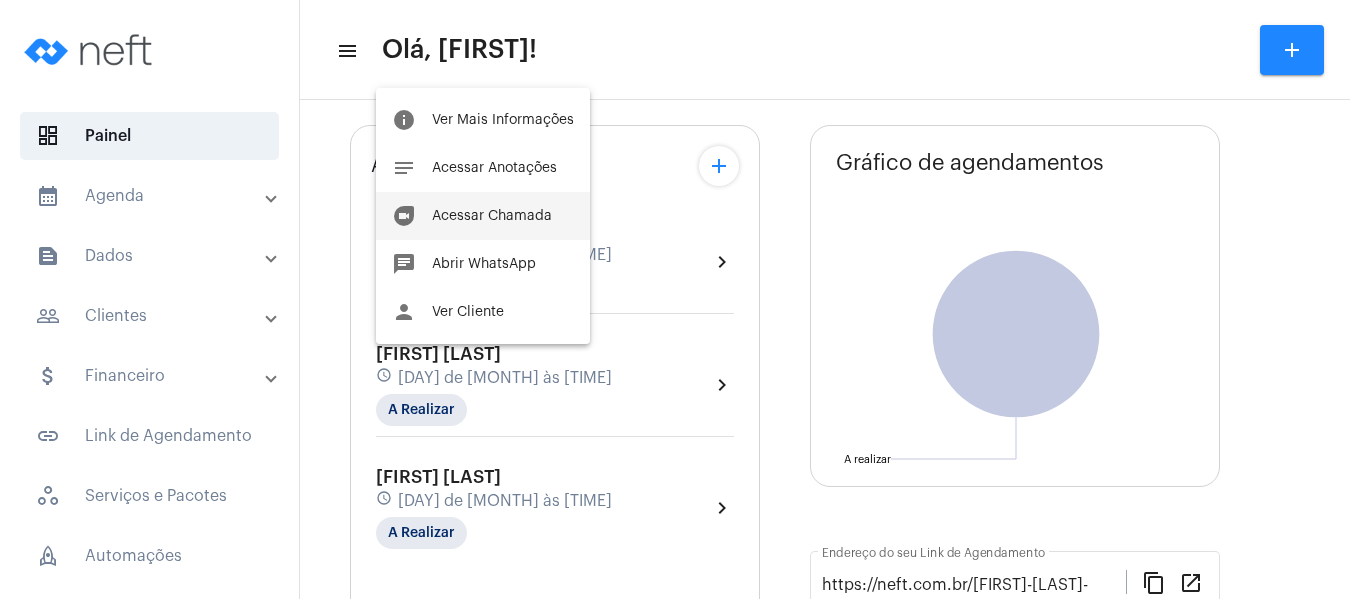 click on "Acessar Chamada" at bounding box center [492, 216] 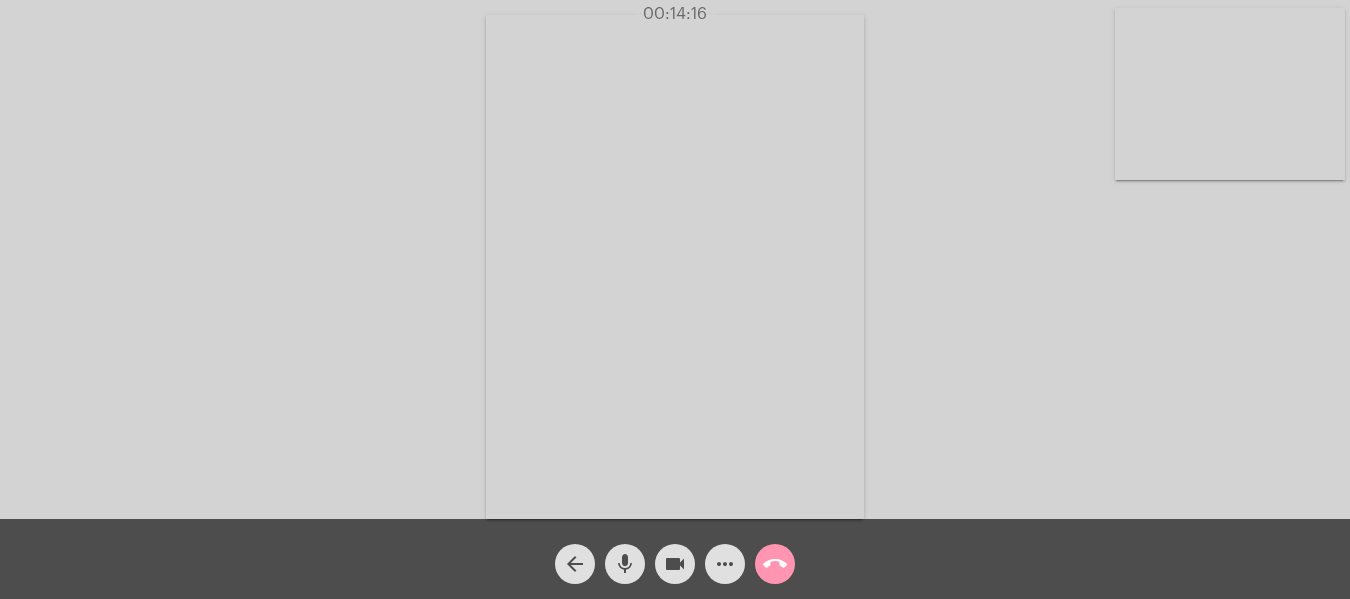 click on "Acessando Câmera e Microfone..." 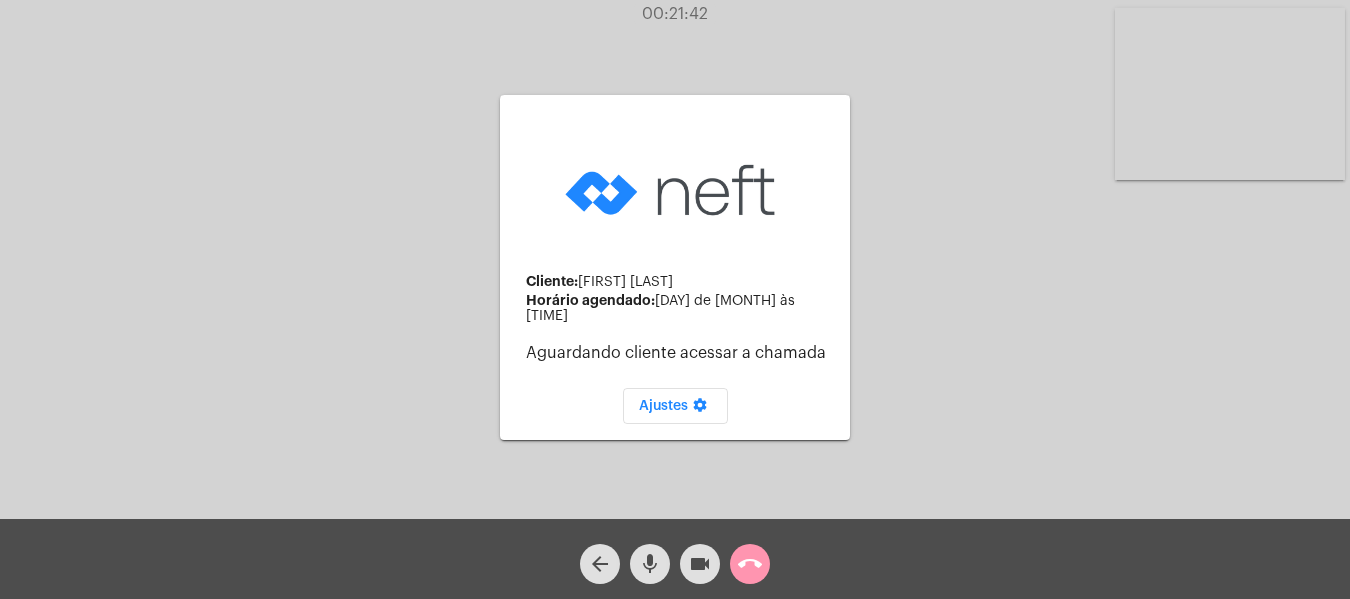 click on "Cliente:   [FIRST] [LAST]   Horário agendado:   [DAY] de [MONTH] às [TIME]   Aguardando cliente acessar a chamada   Ajustes settings Acessando Câmera e Microfone..." 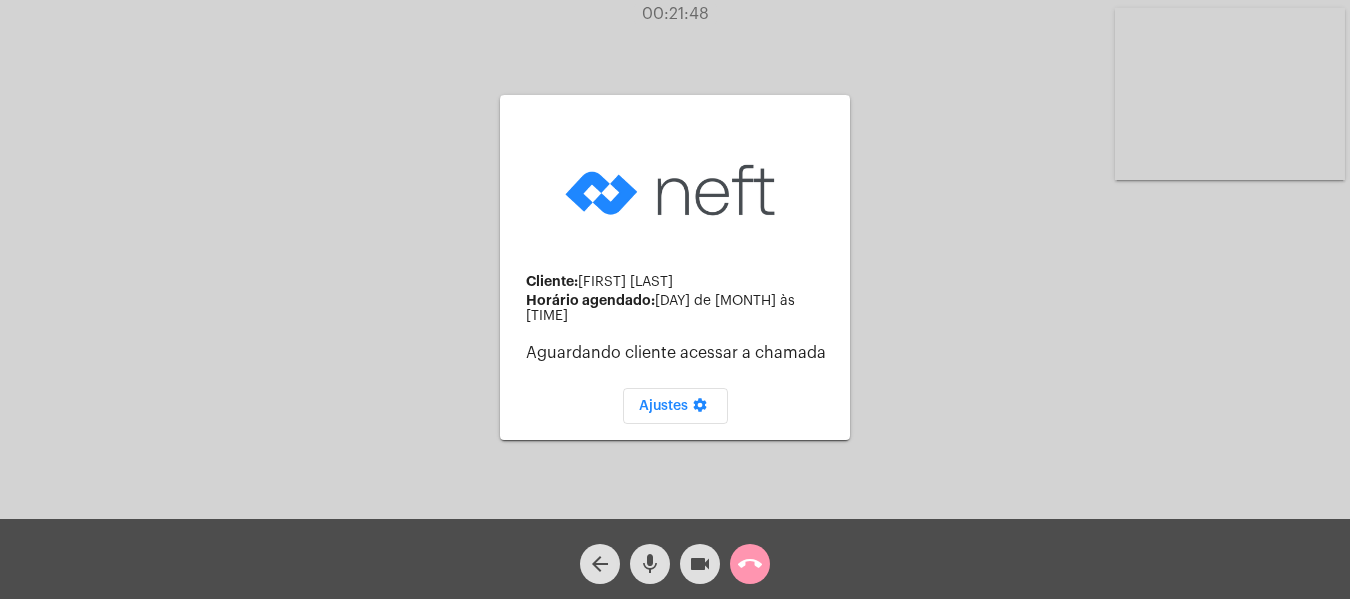 click on "Cliente:   [FIRST] [LAST]   Horário agendado:   [DAY] de [MONTH] às [TIME]   Aguardando cliente acessar a chamada   Ajustes settings Acessando Câmera e Microfone..." 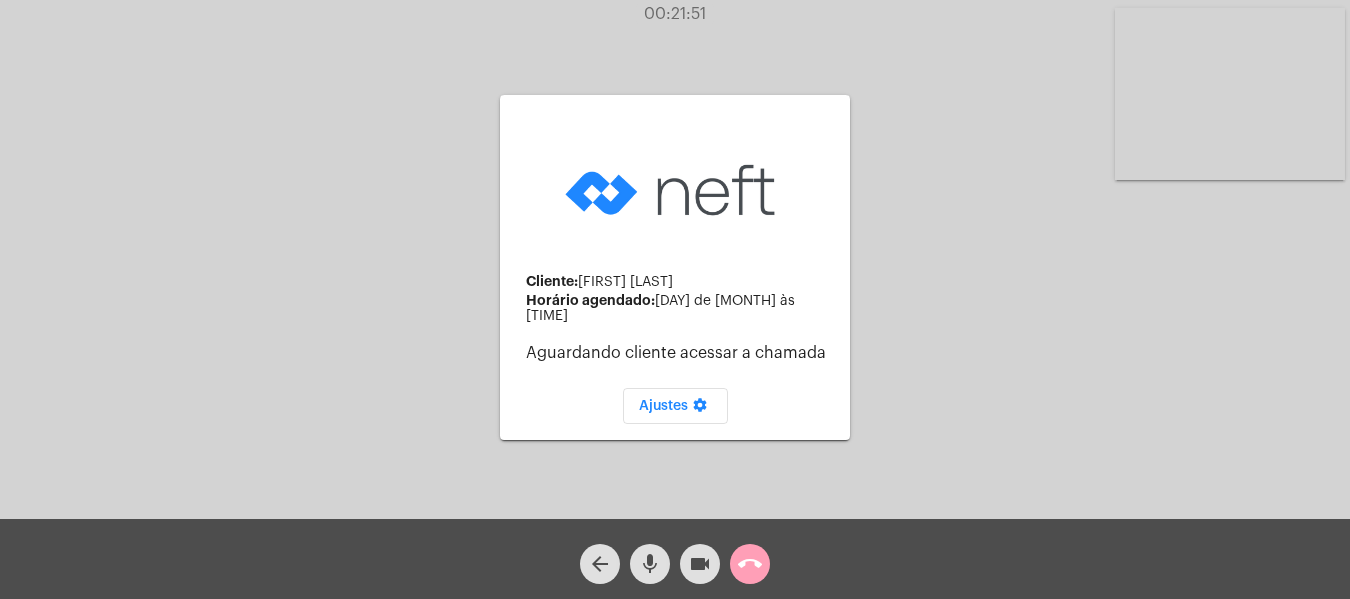 click on "call_end" 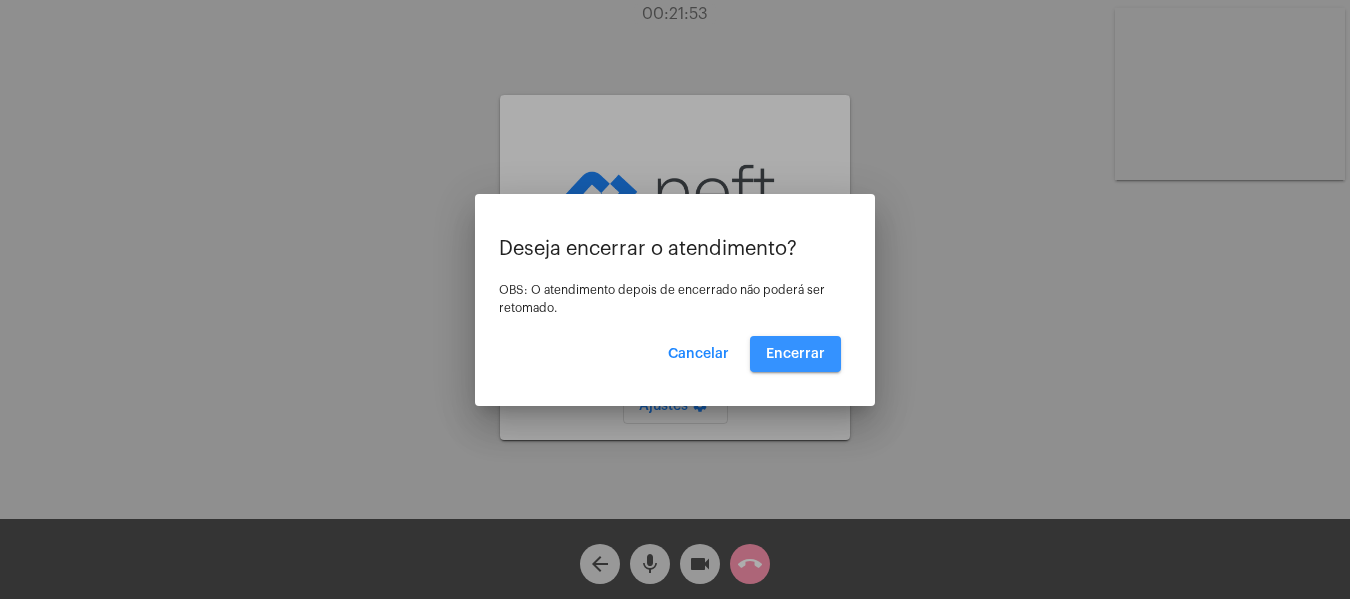 click on "Encerrar" at bounding box center [795, 354] 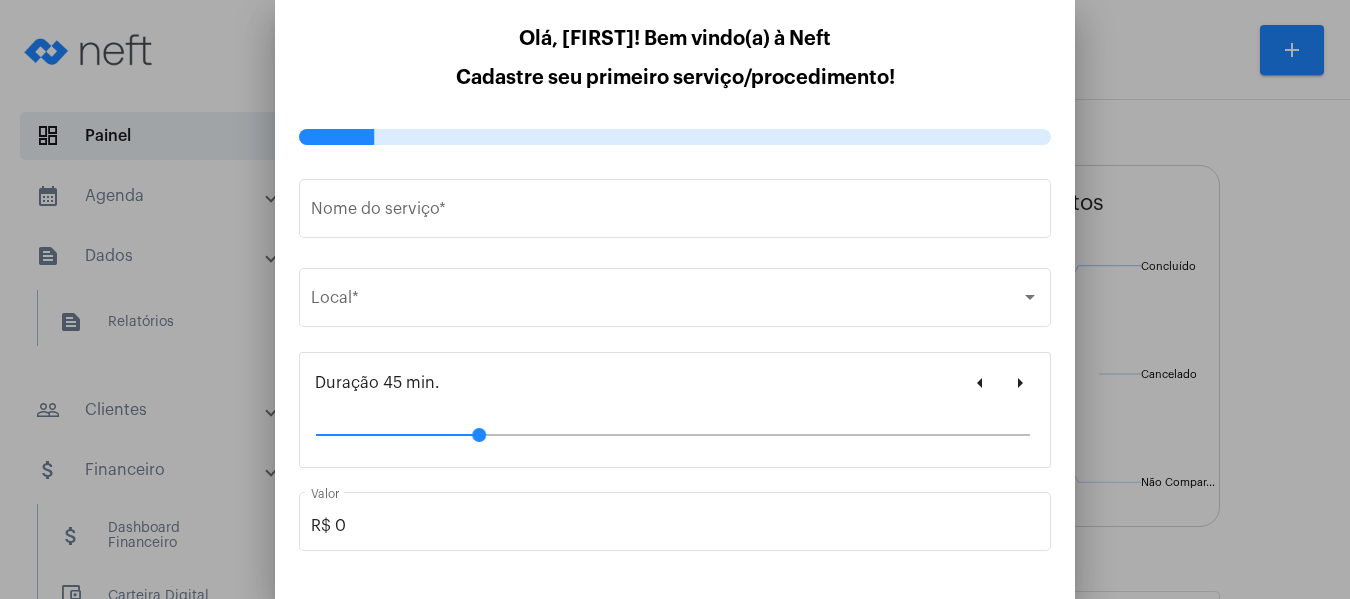 type on "https://neft.com.br/[FIRST]-[LAST]-" 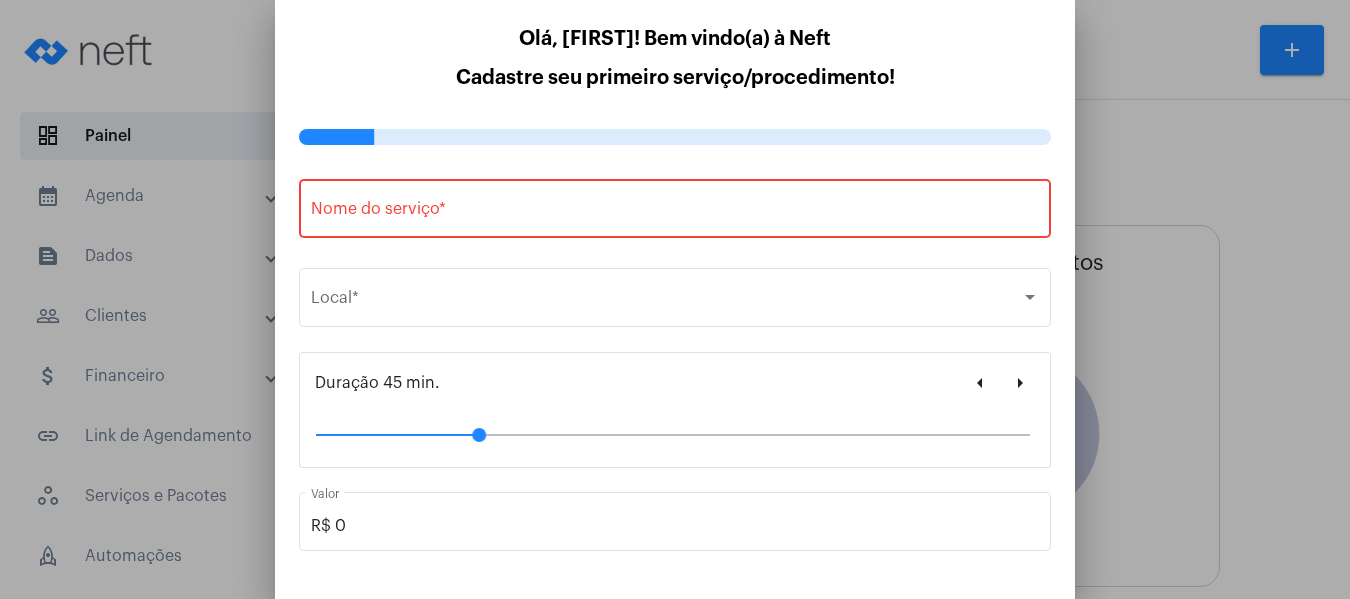 click at bounding box center (675, 299) 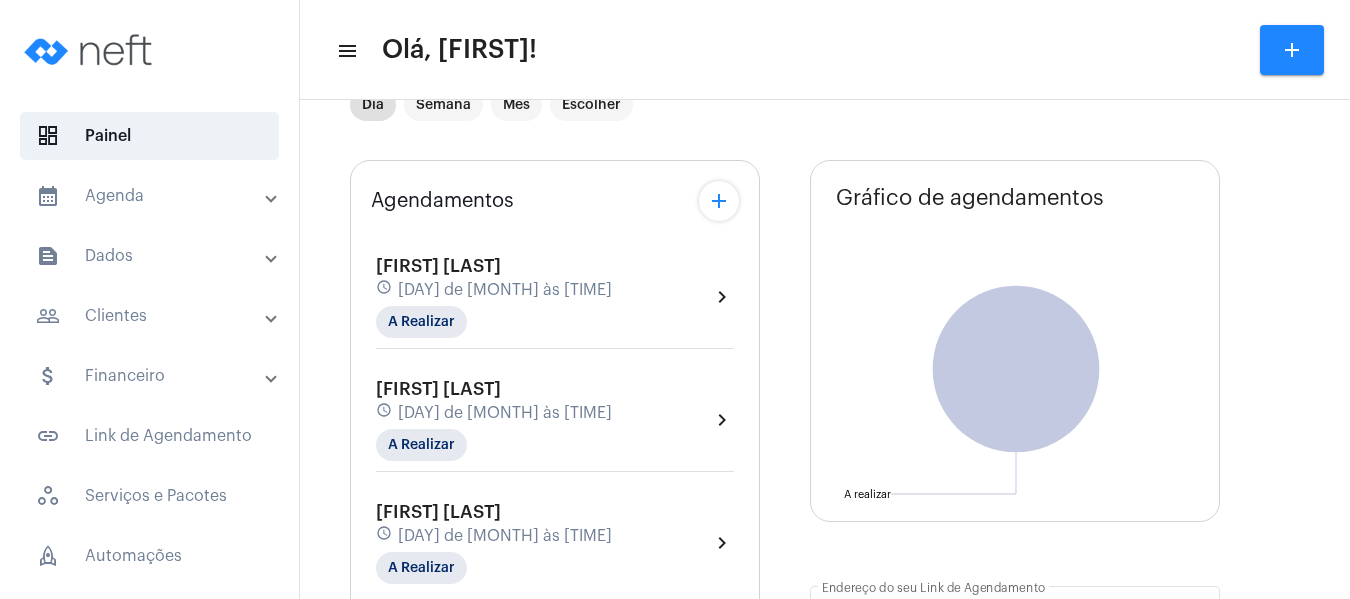 scroll, scrollTop: 100, scrollLeft: 0, axis: vertical 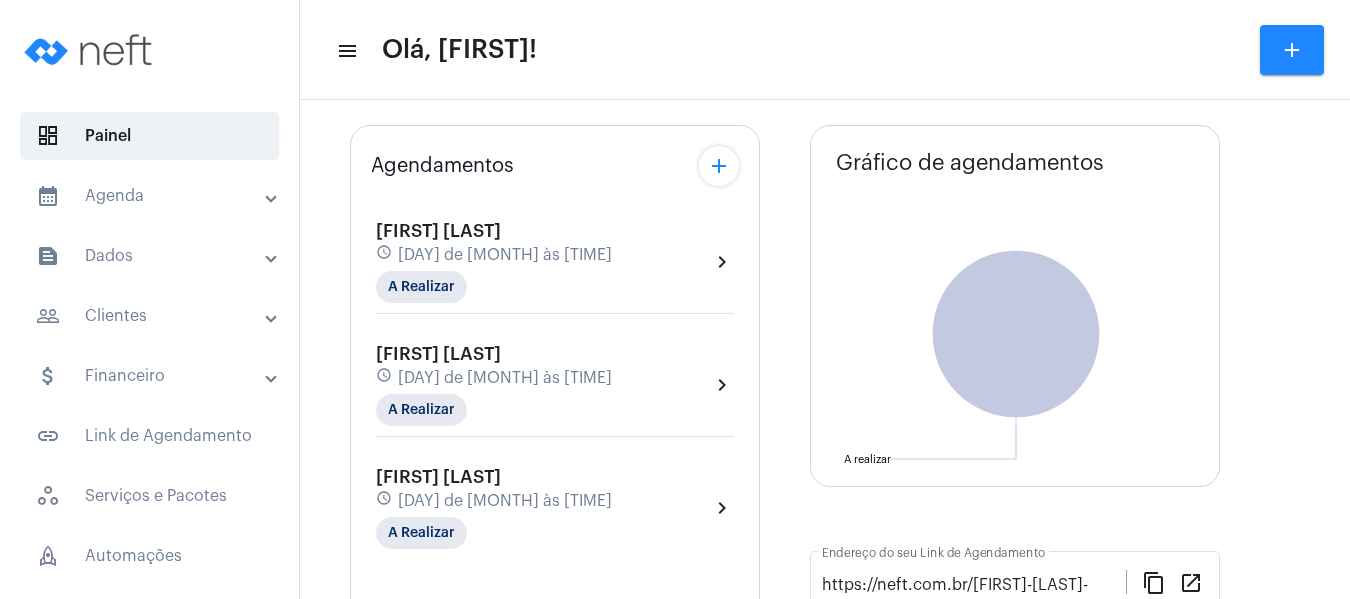 click on "chevron_right" 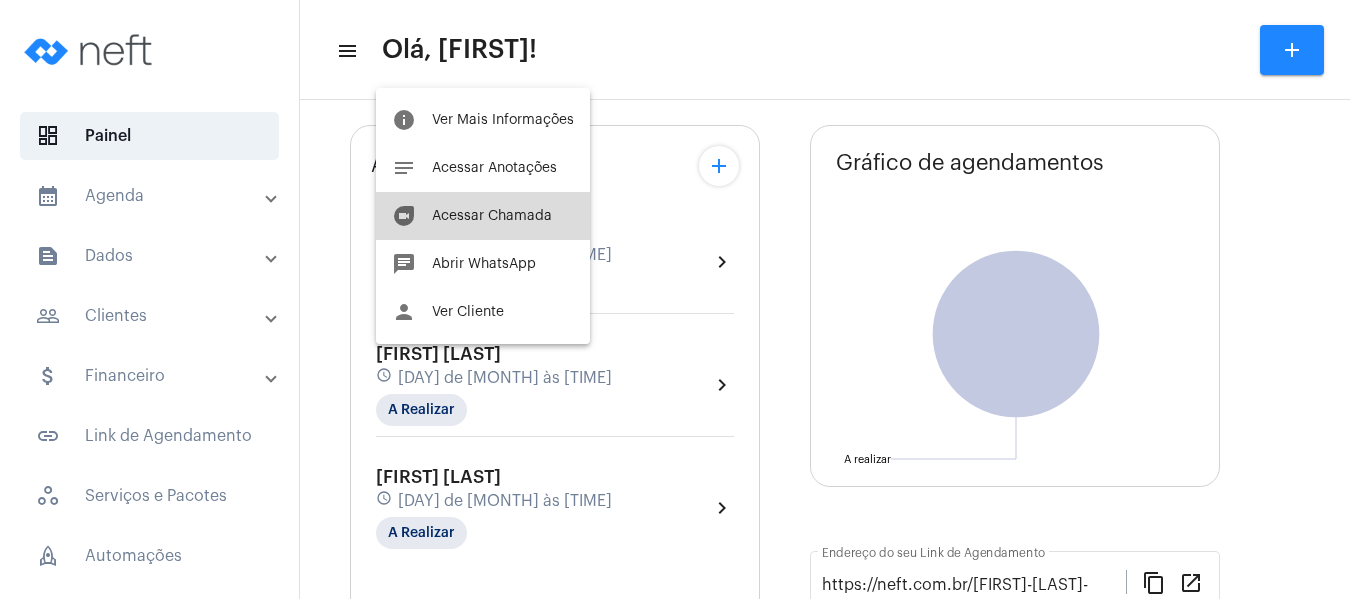 click on "Acessar Chamada" at bounding box center (492, 216) 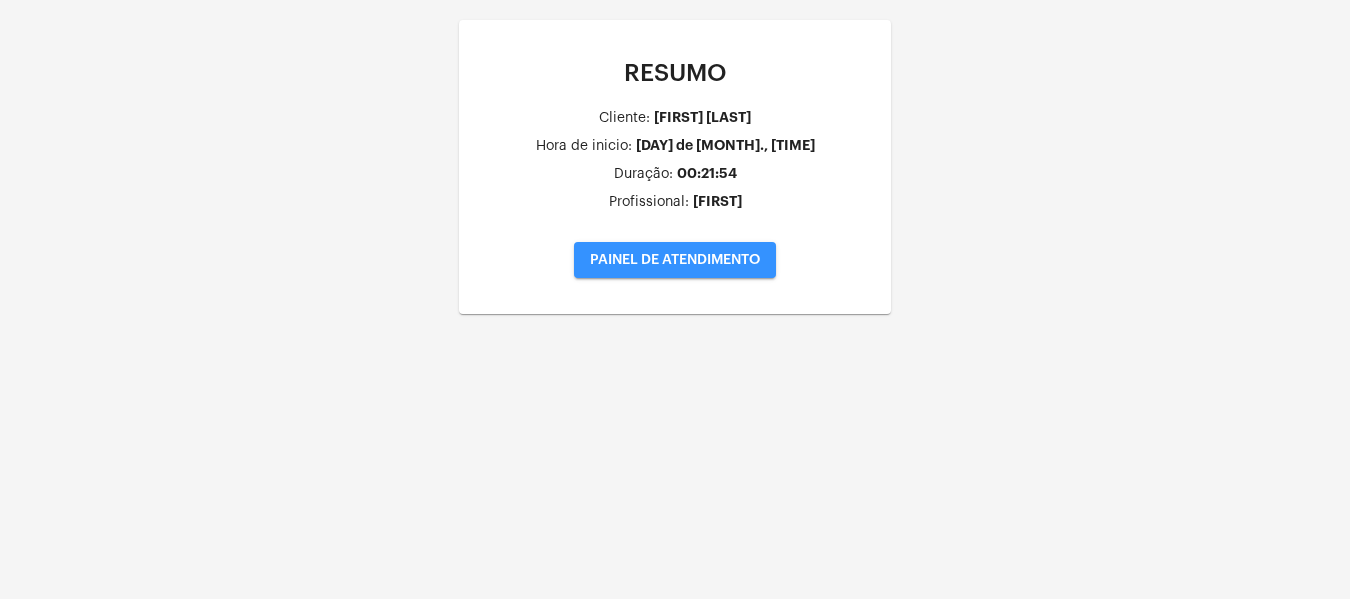 click on "PAINEL DE ATENDIMENTO" 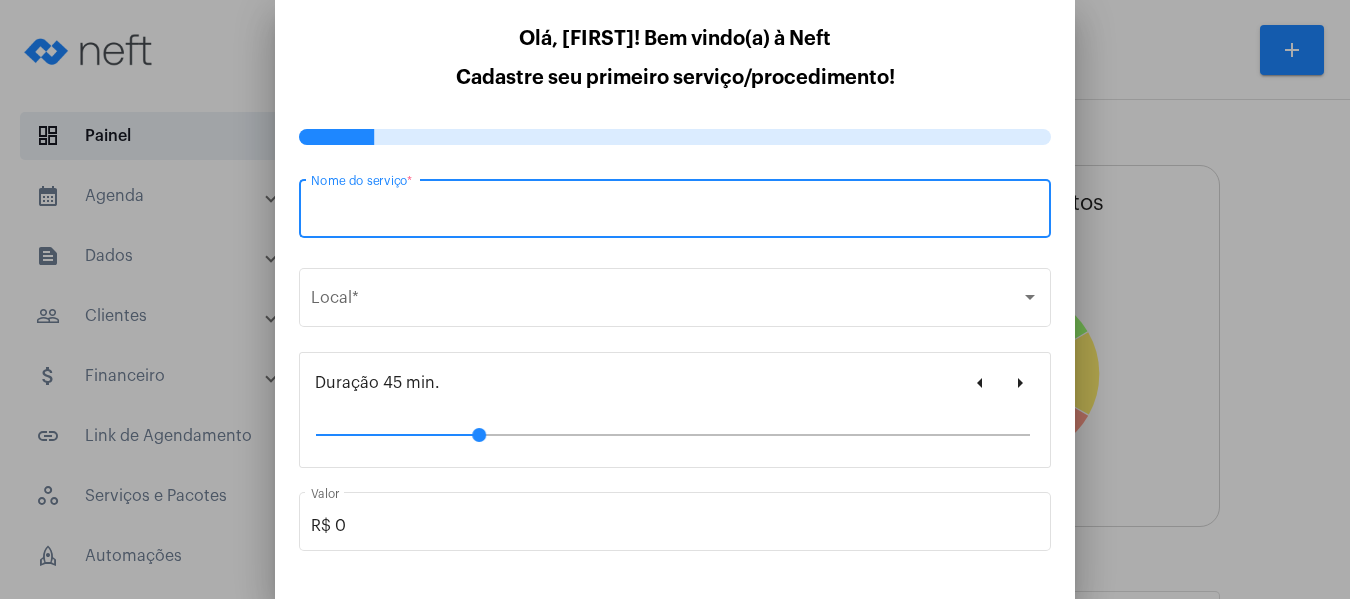 type on "https://neft.com.br/[FIRST]-[LAST]-" 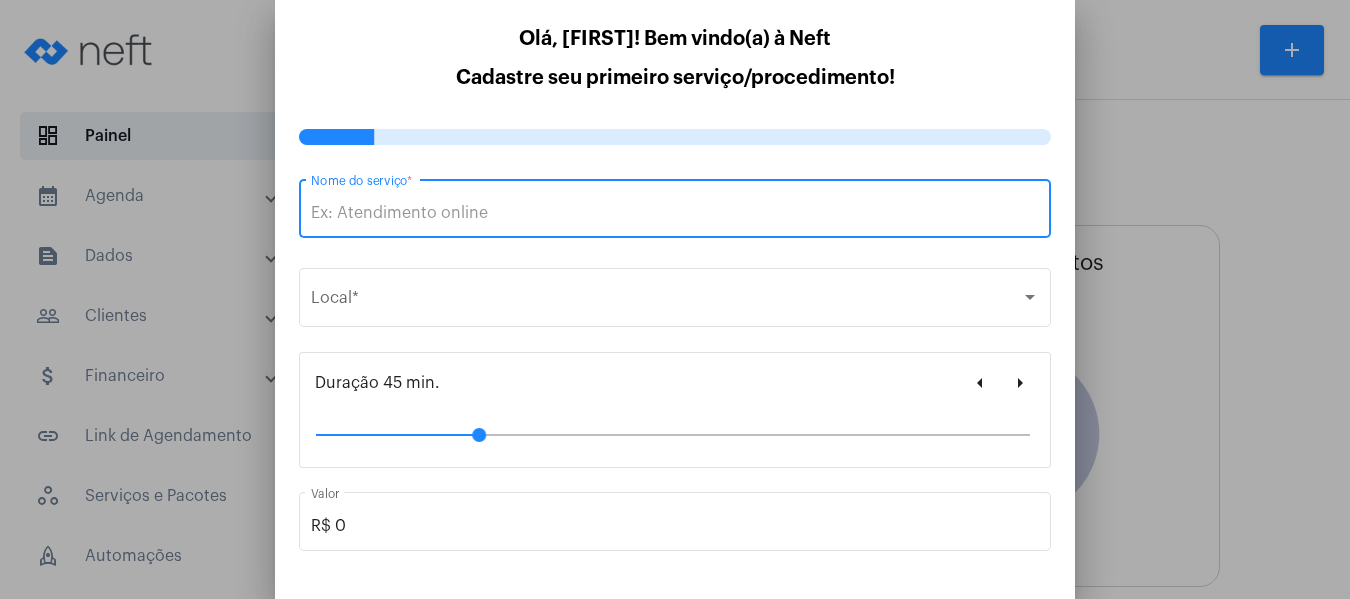 click at bounding box center [675, 299] 